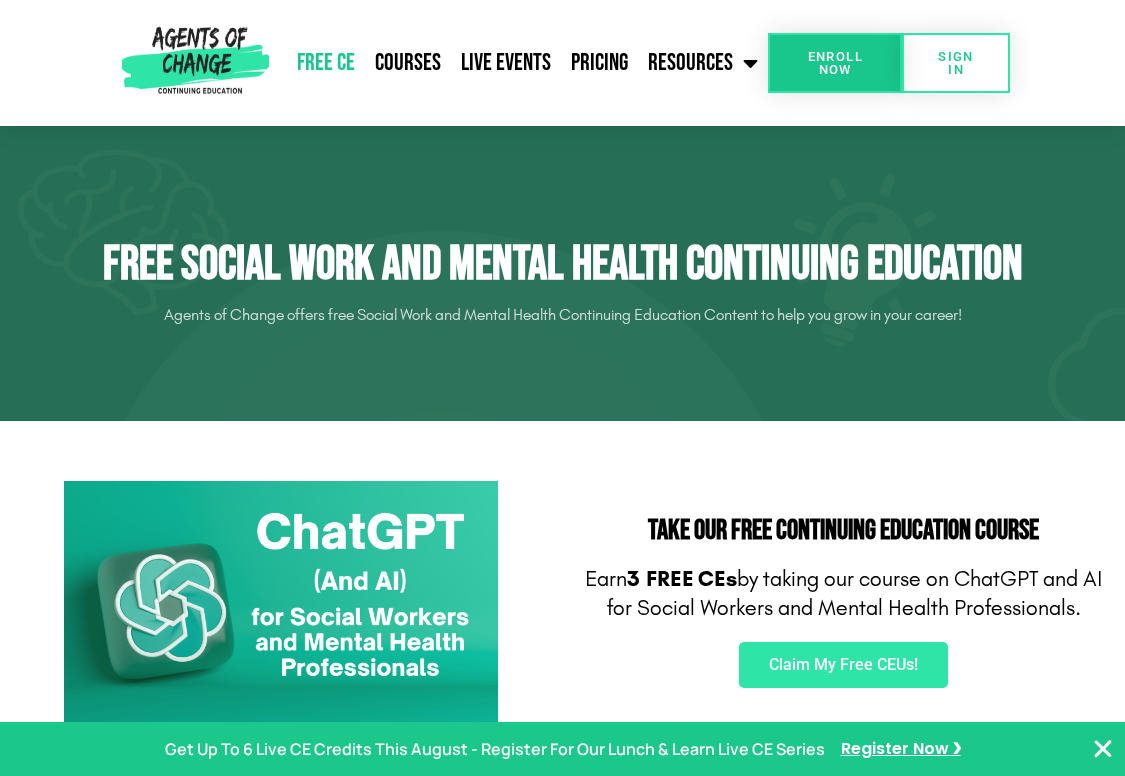 scroll, scrollTop: 0, scrollLeft: 0, axis: both 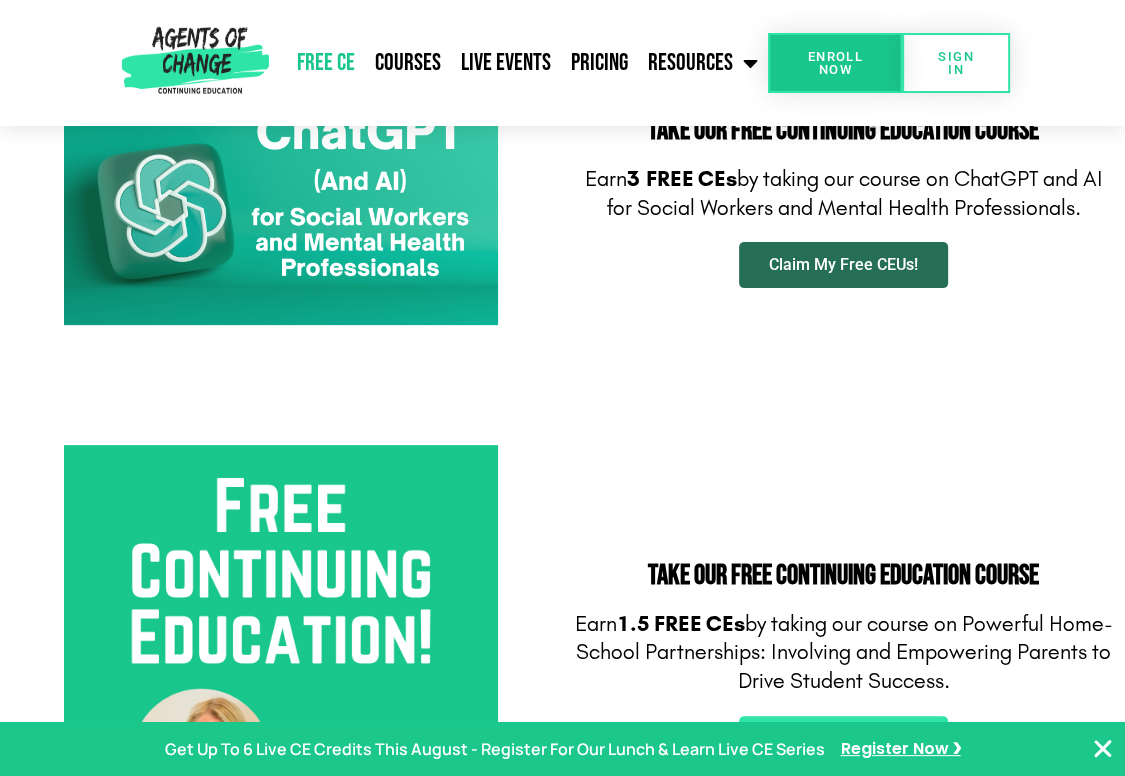 click on "Claim My Free CEUs!" at bounding box center (843, 265) 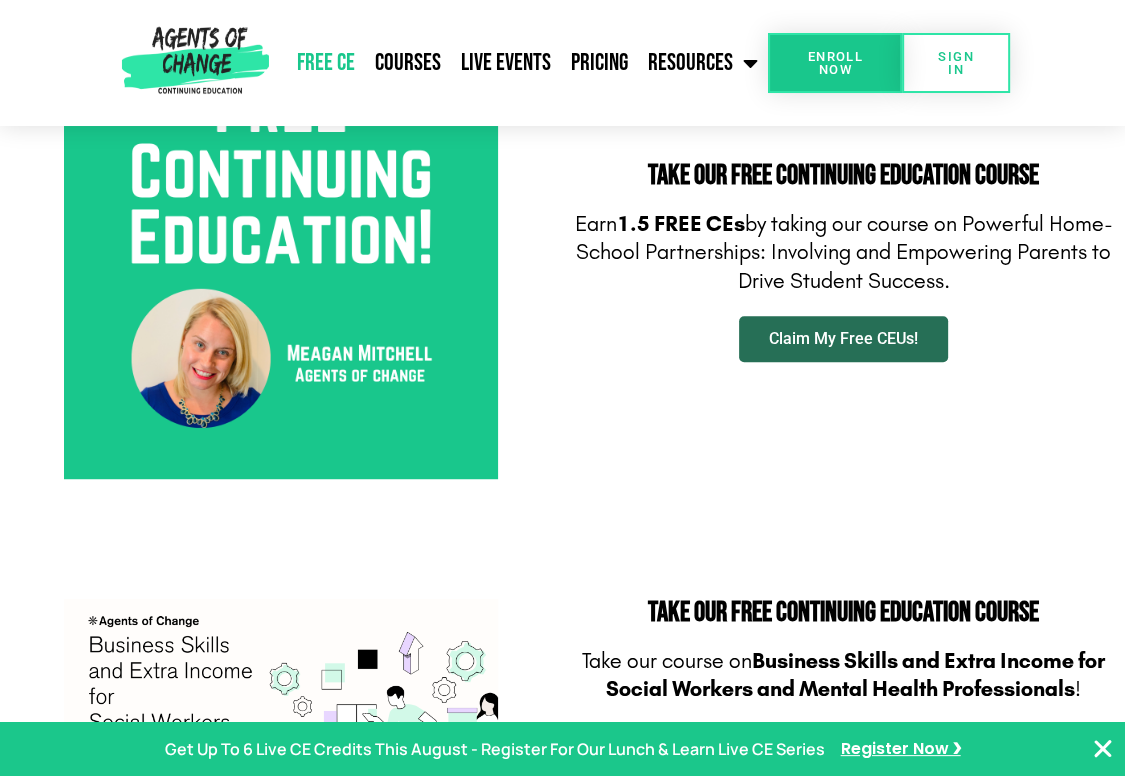 click on "Claim My Free CEUs!" at bounding box center (843, 339) 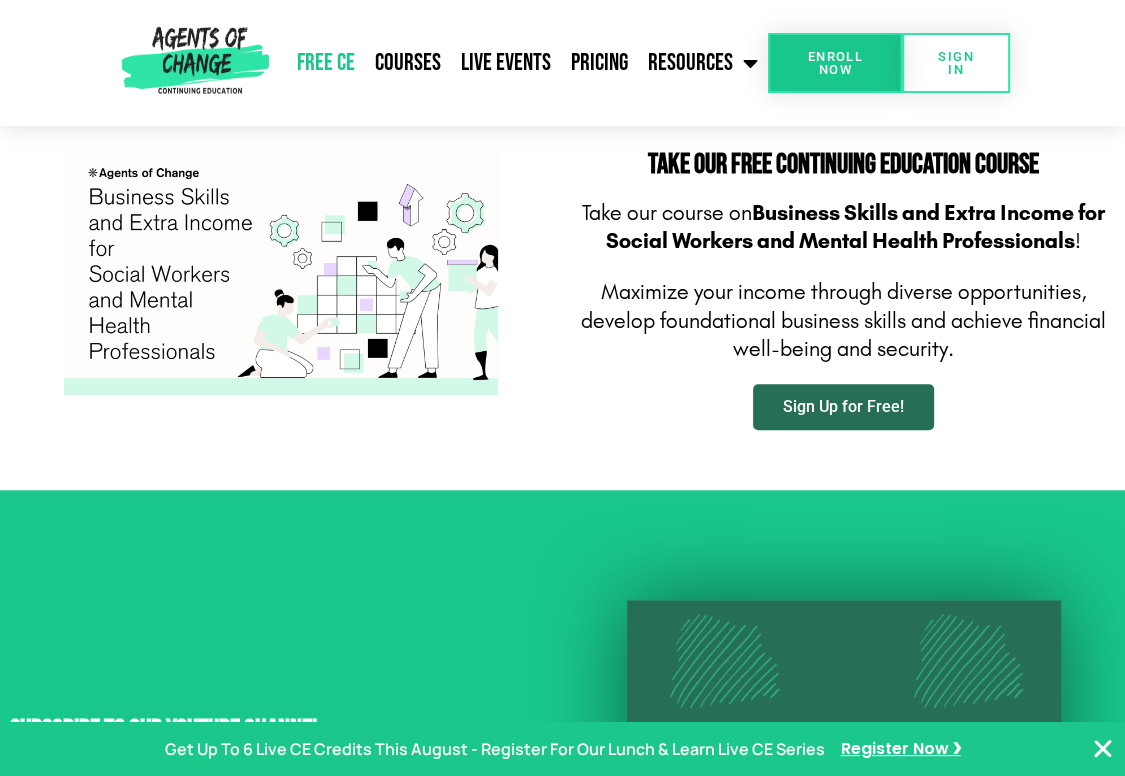 scroll, scrollTop: 1200, scrollLeft: 0, axis: vertical 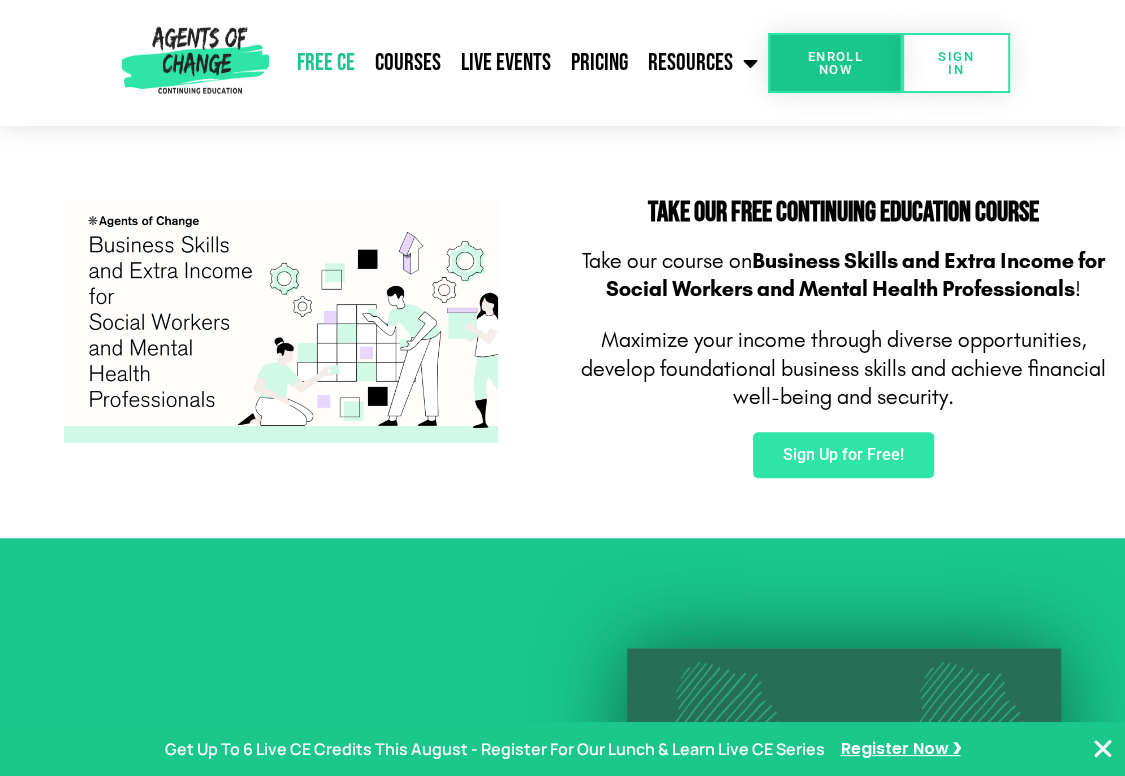click on "Take Our FREE Continuing Education Course
Take our course on  Business Skills and Extra Income for Social Workers and Mental Health Professionals !  Maximize your income through diverse opportunities, d evelop foundational business skills and a chieve financial well-being and security.
Sign Up for Free!" at bounding box center [844, 338] 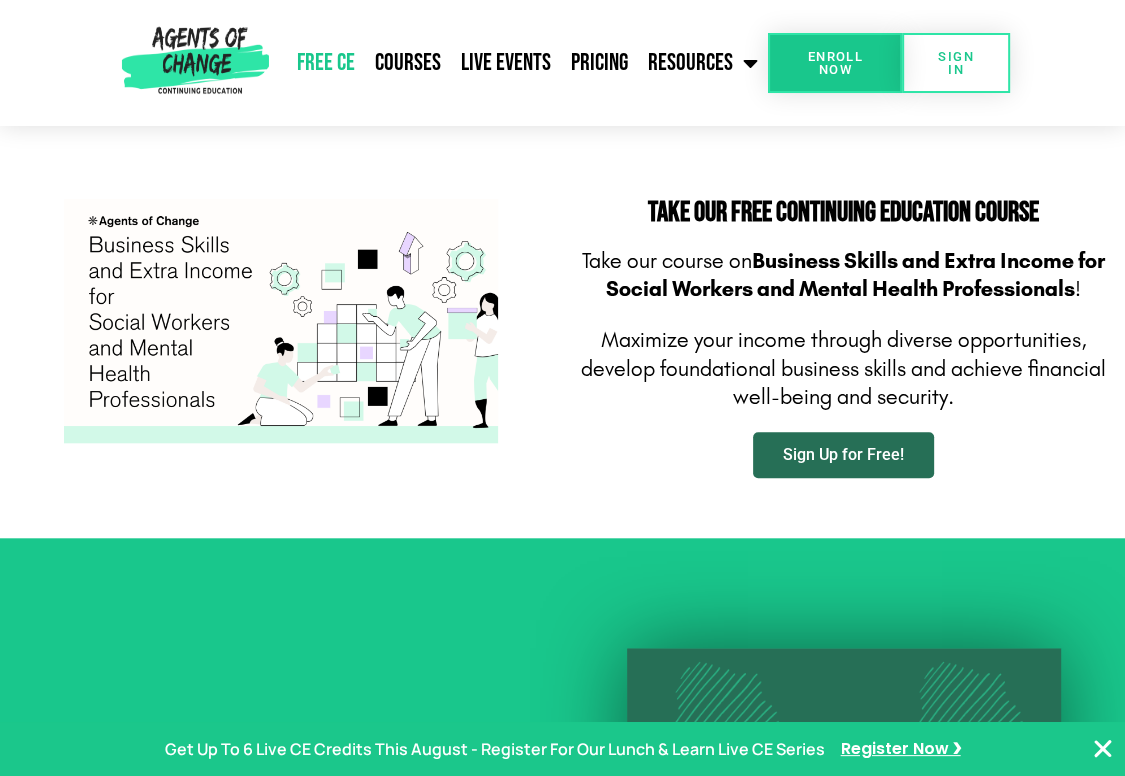 click on "Sign Up for Free!" at bounding box center (843, 455) 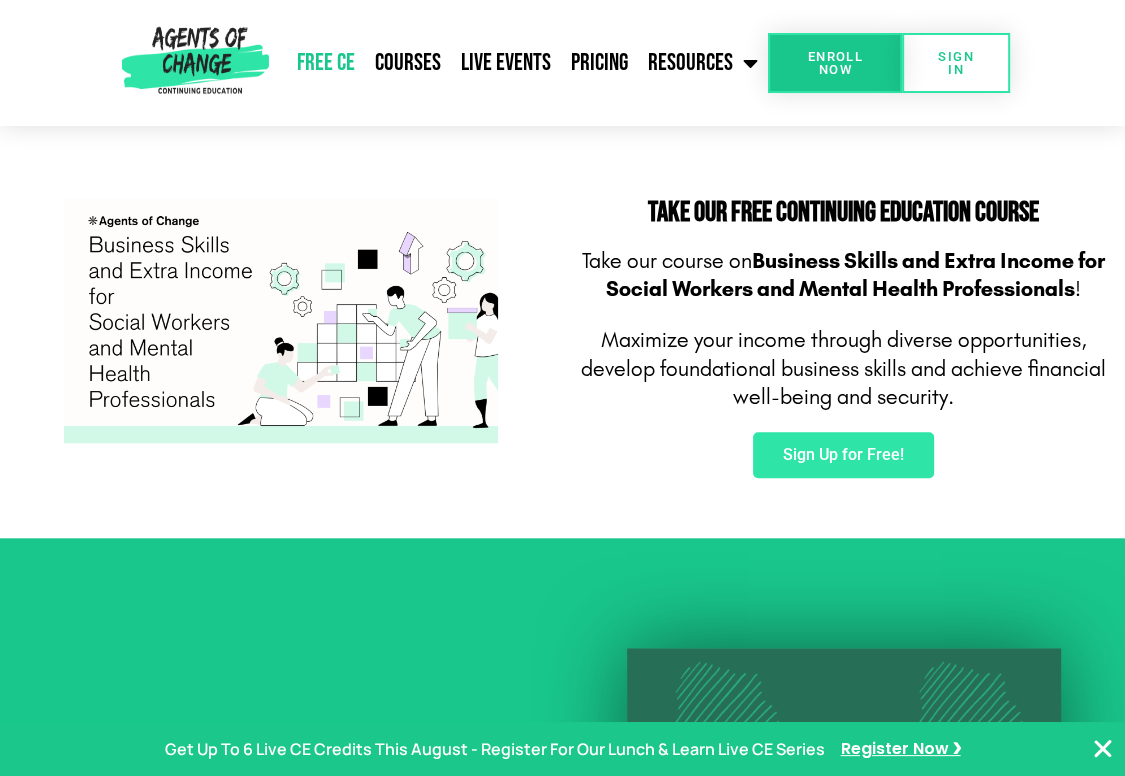 click on "Free CE" 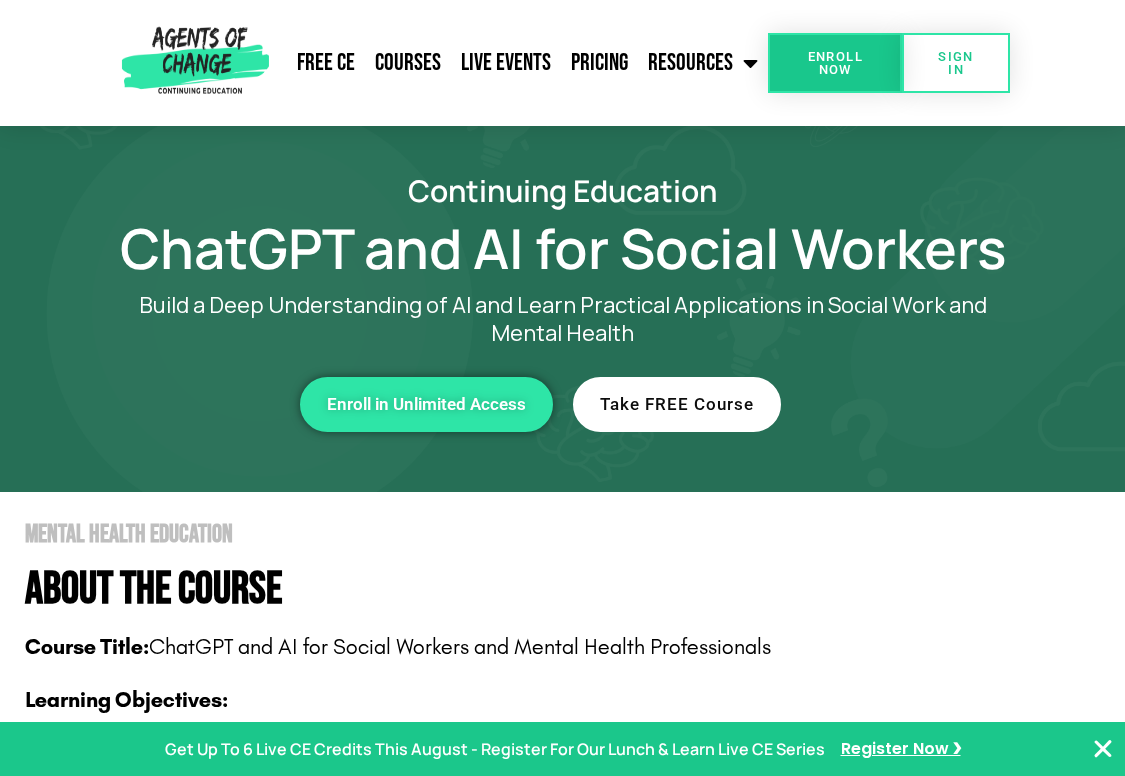 scroll, scrollTop: 0, scrollLeft: 0, axis: both 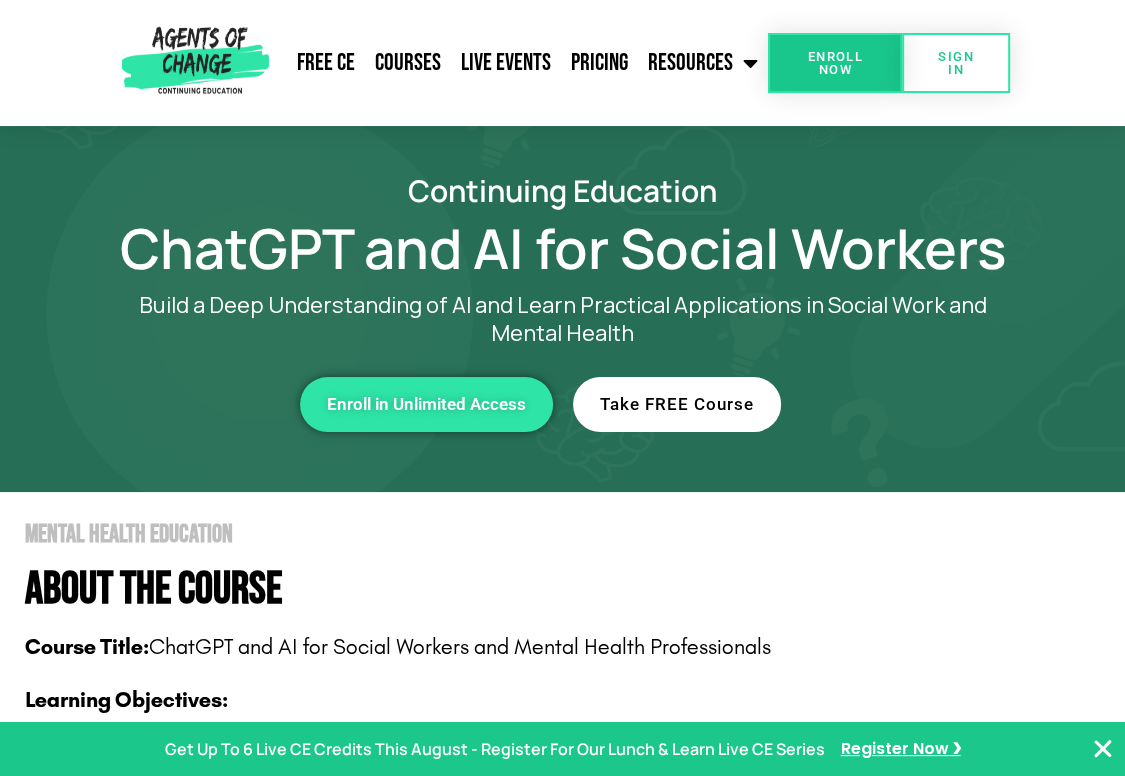 click on "Take FREE Course" at bounding box center (677, 404) 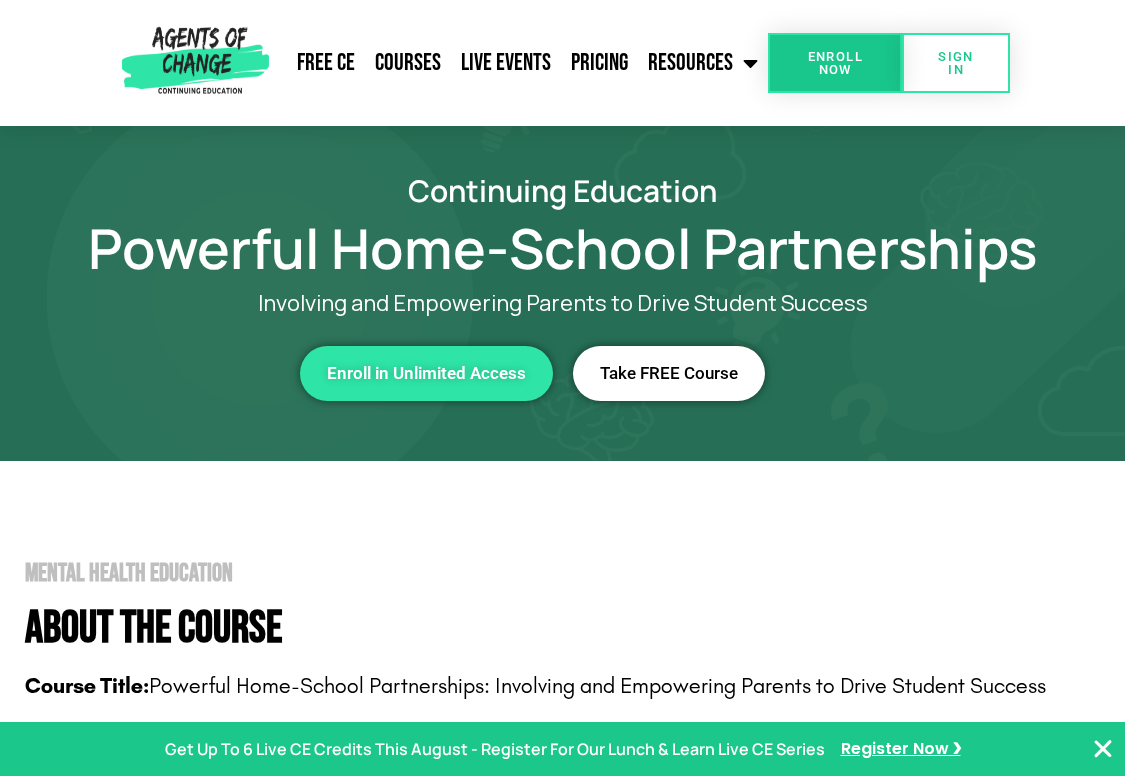 scroll, scrollTop: 0, scrollLeft: 0, axis: both 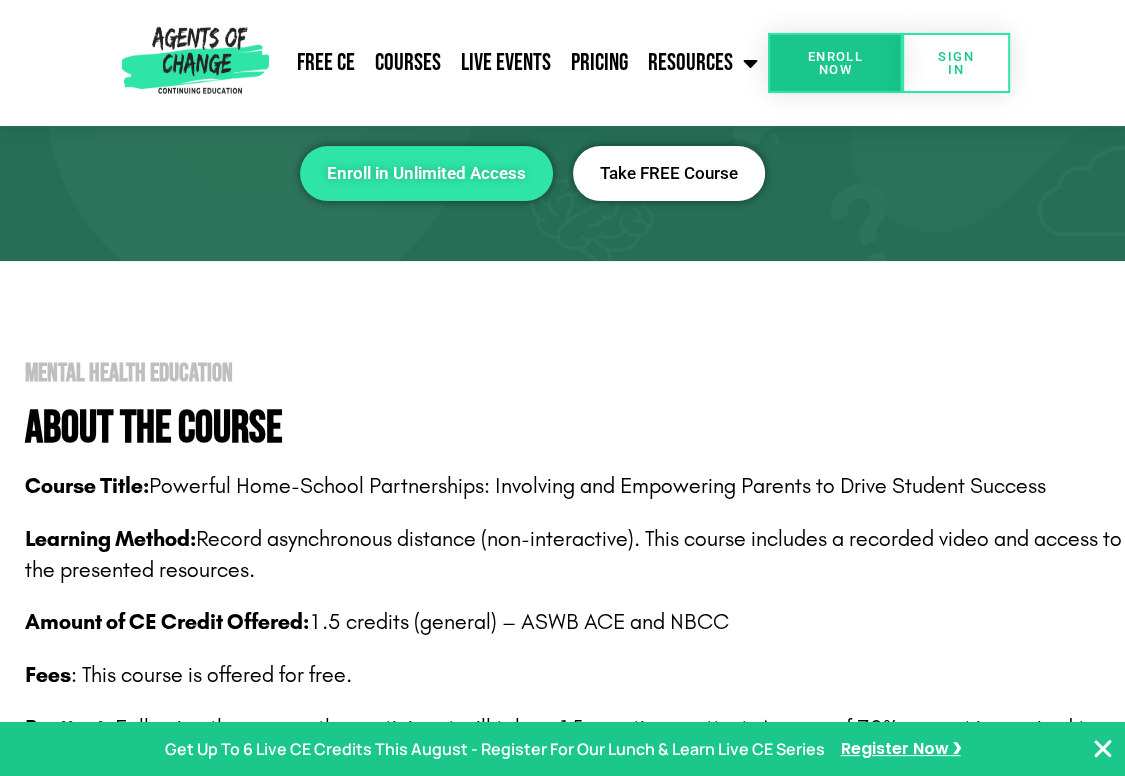 click on "Take FREE Course" at bounding box center (669, 173) 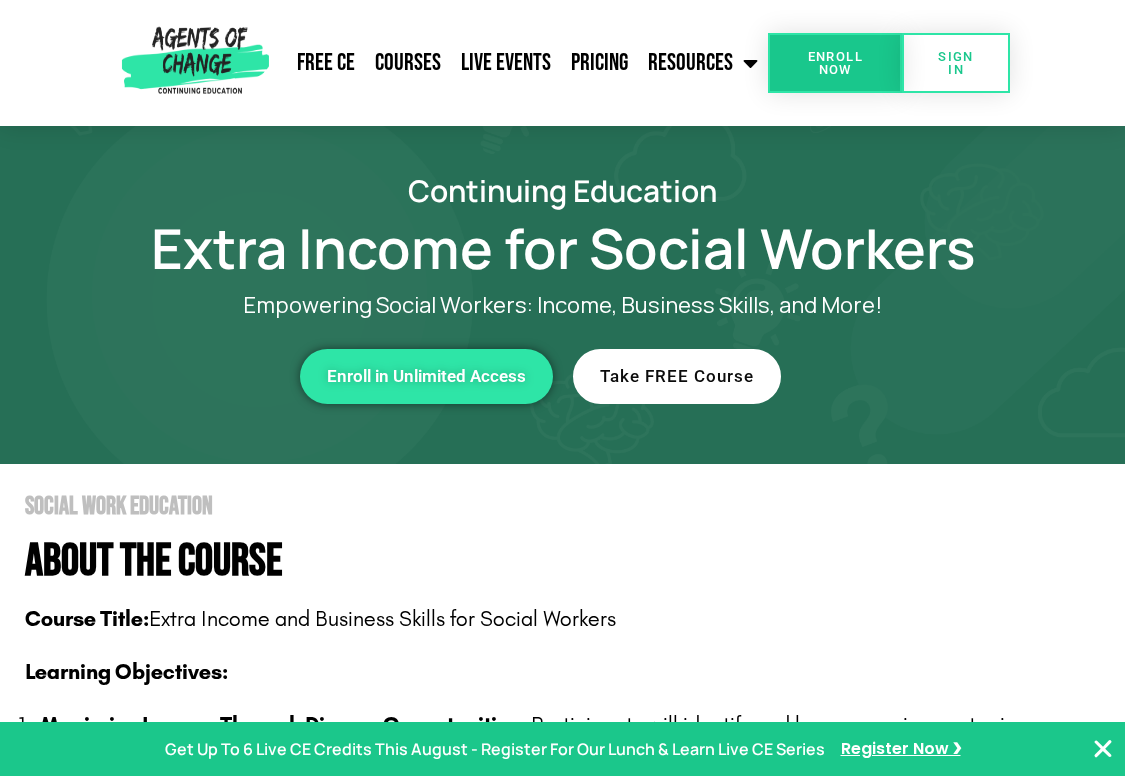 scroll, scrollTop: 200, scrollLeft: 0, axis: vertical 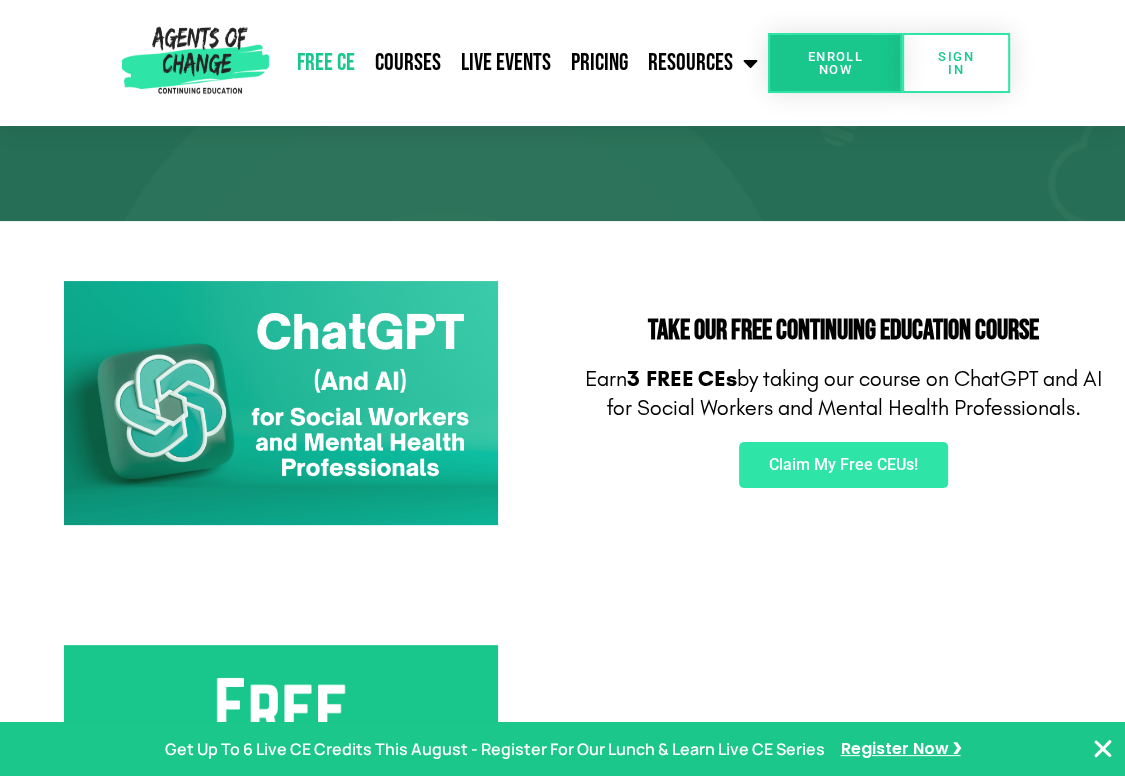 click on "Take Our FREE Continuing Education Course
Earn  3 FREE CEs  by taking our course on ChatGPT and AI for Social Workers and Mental Health Professionals.
Claim My Free CEUs!" at bounding box center [844, 403] 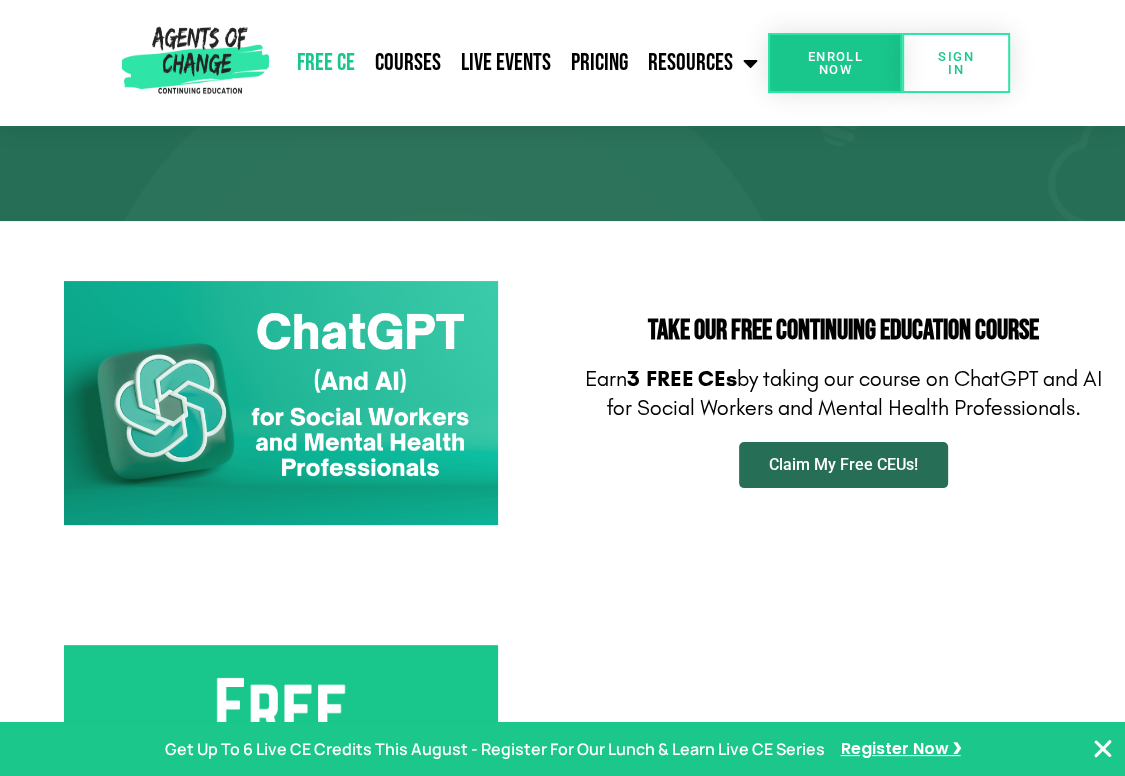 click on "Claim My Free CEUs!" at bounding box center (843, 465) 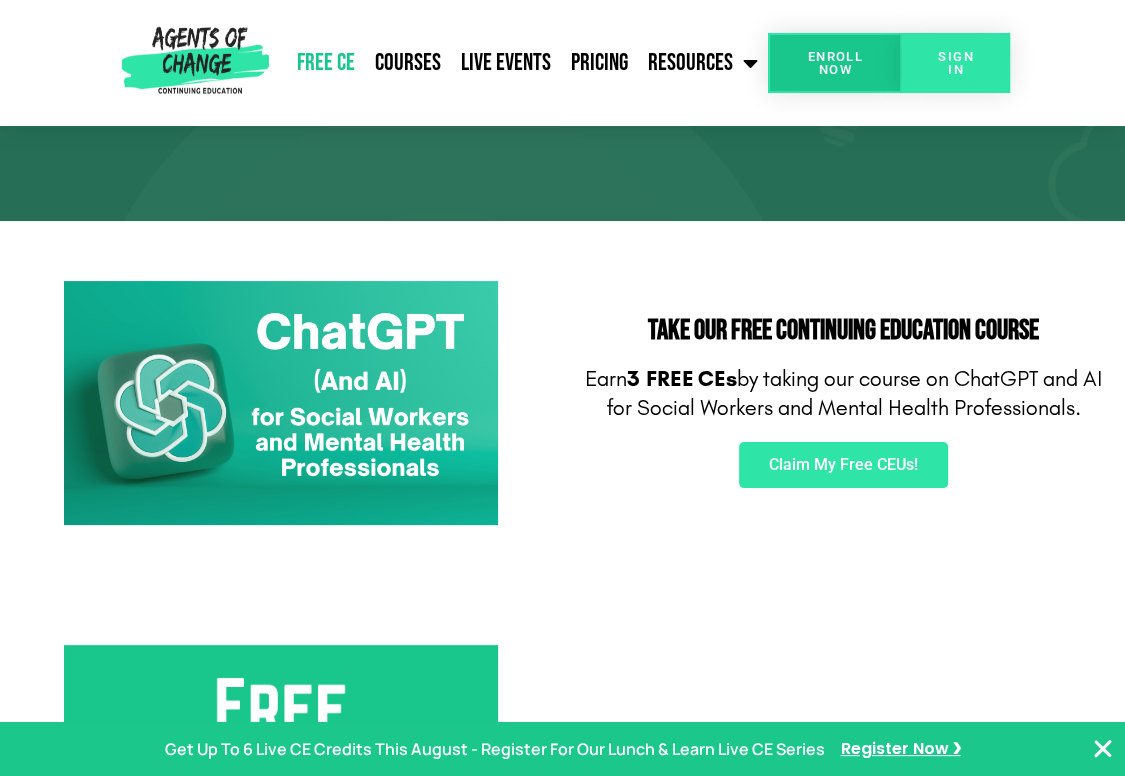 click on "SIGN IN" at bounding box center [955, 63] 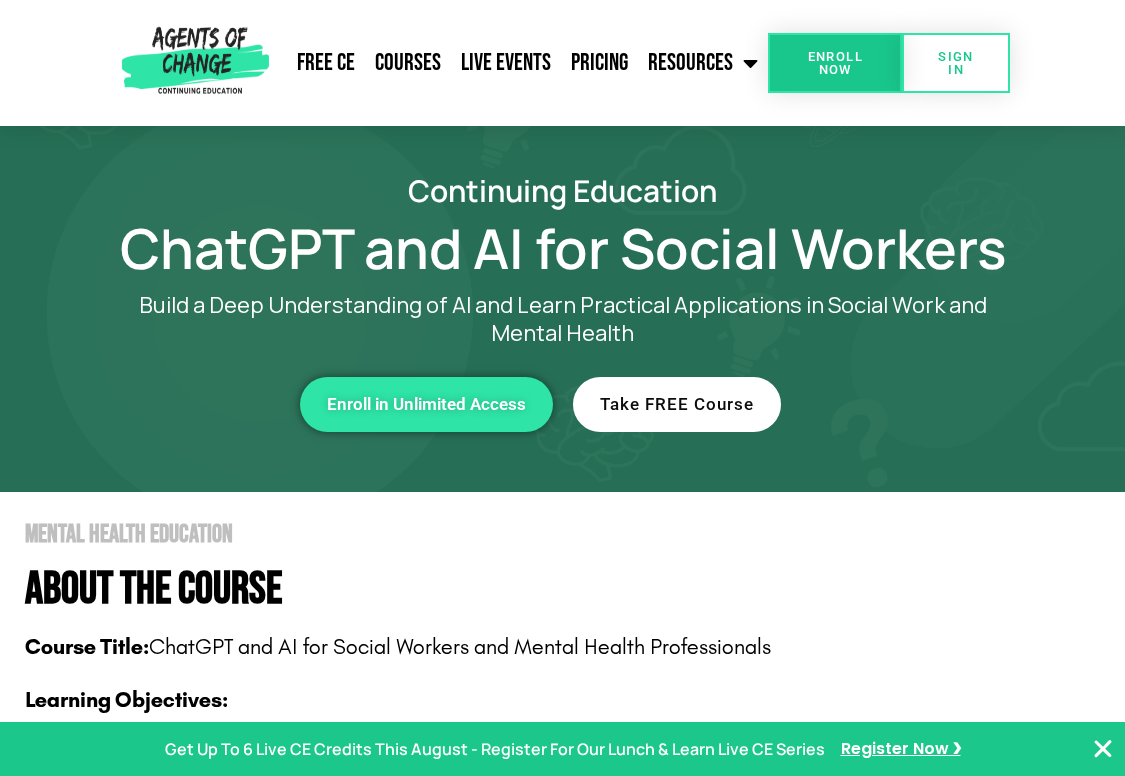 scroll, scrollTop: 0, scrollLeft: 0, axis: both 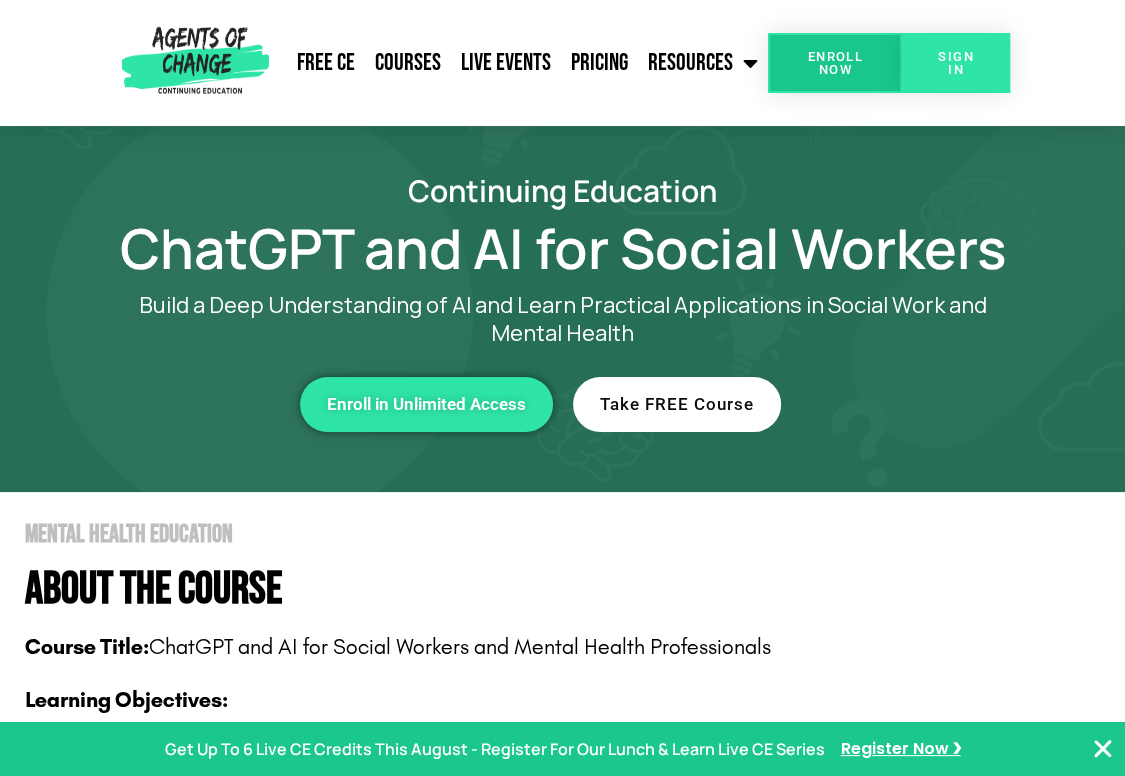 click on "SIGN IN" at bounding box center [955, 63] 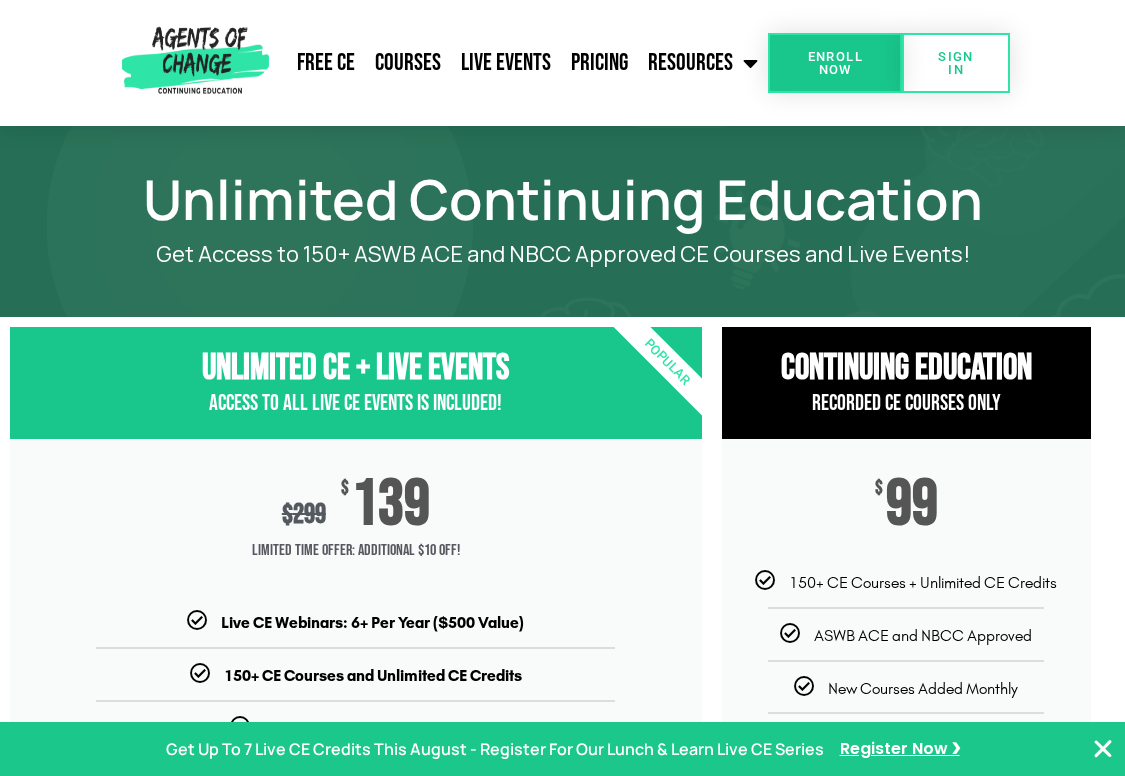 scroll, scrollTop: 0, scrollLeft: 0, axis: both 